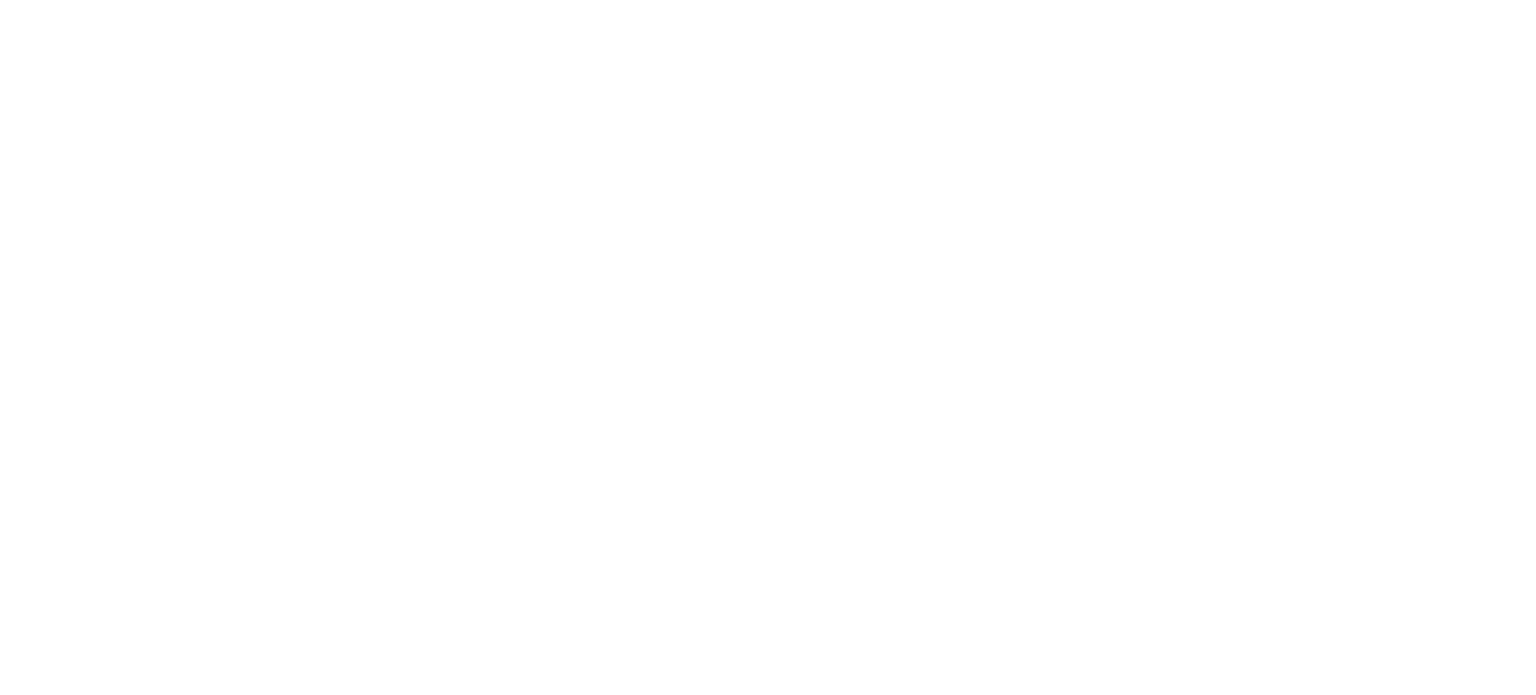 scroll, scrollTop: 0, scrollLeft: 0, axis: both 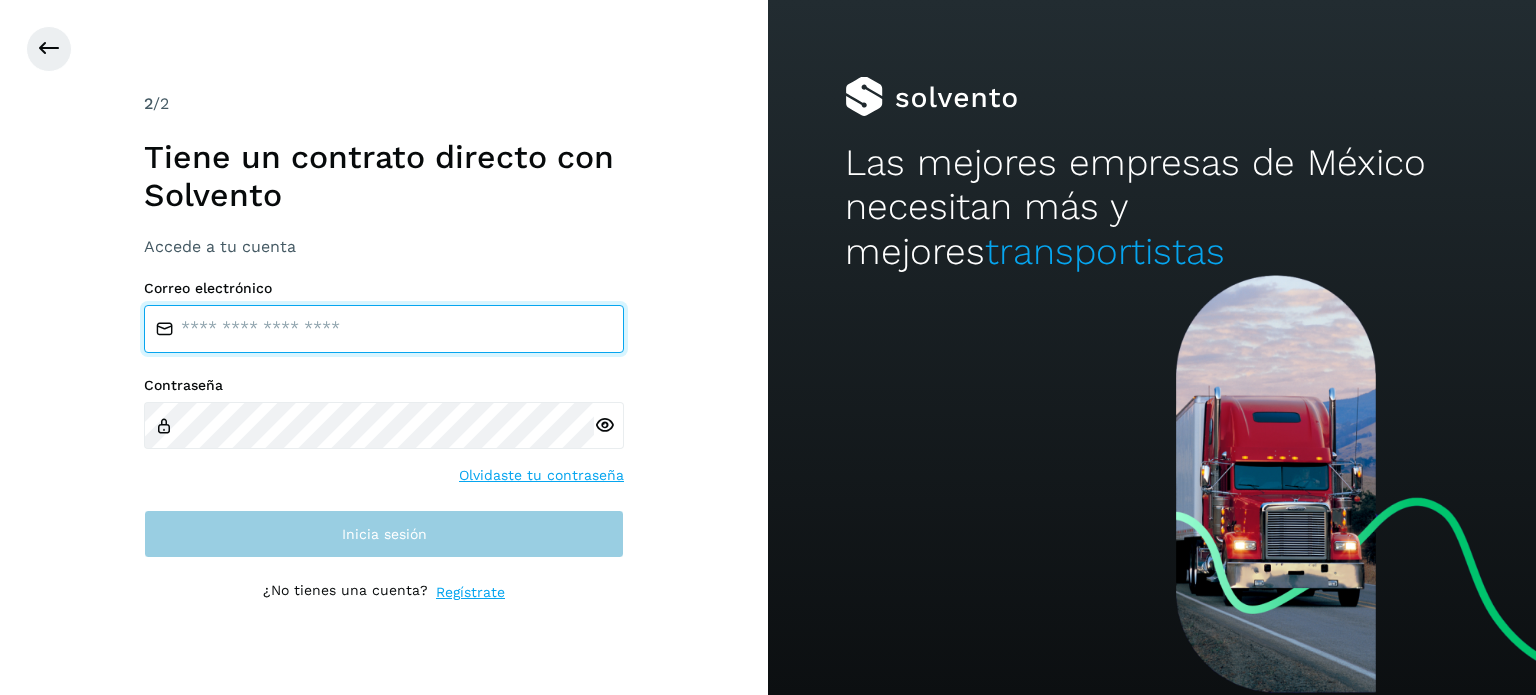 type on "**********" 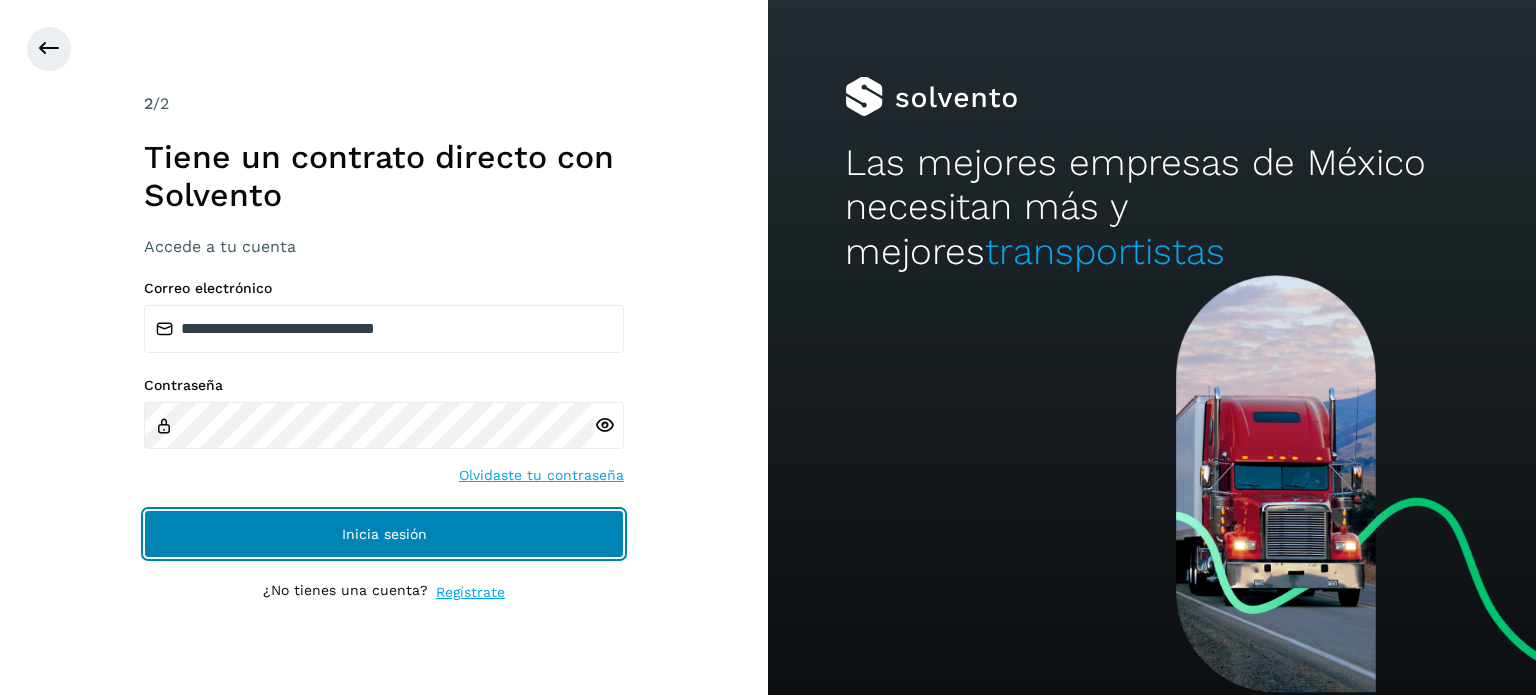 click on "Inicia sesión" at bounding box center (384, 534) 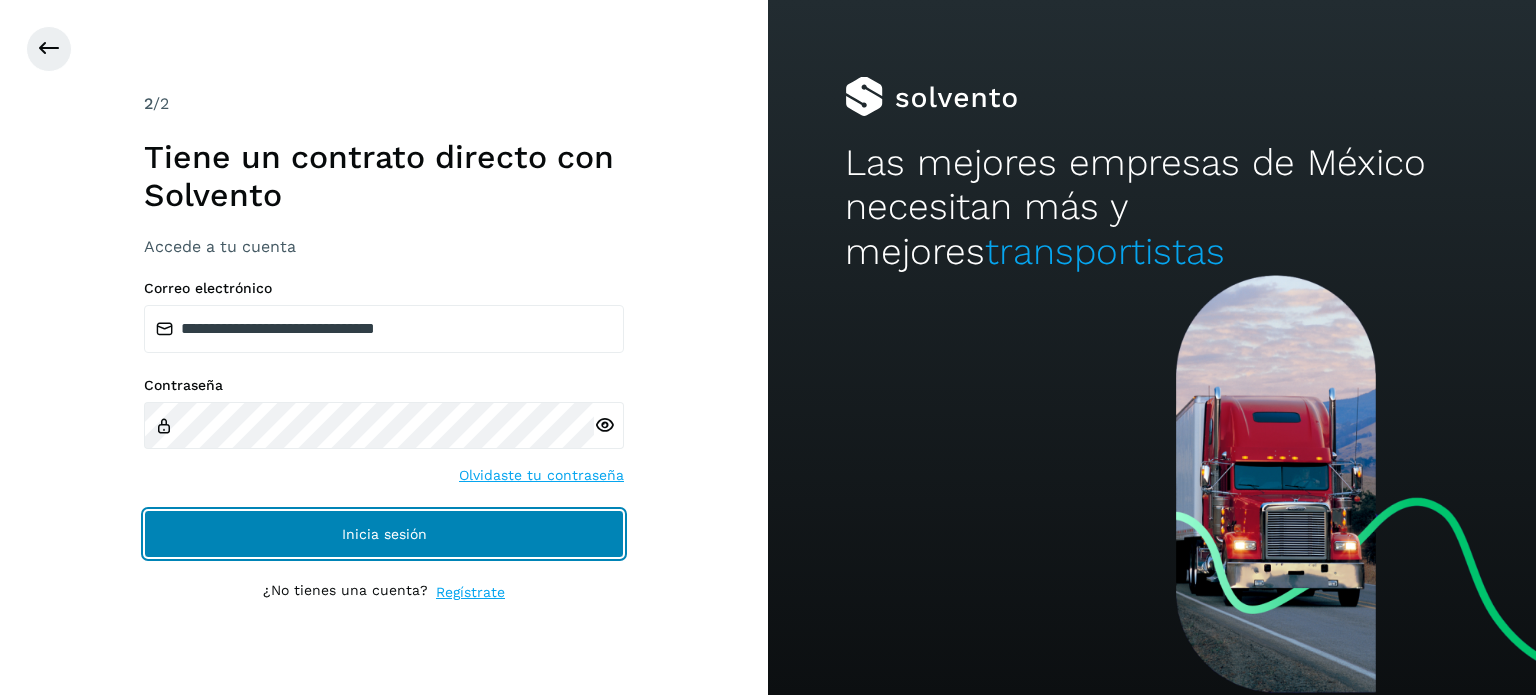 click on "Inicia sesión" at bounding box center (384, 534) 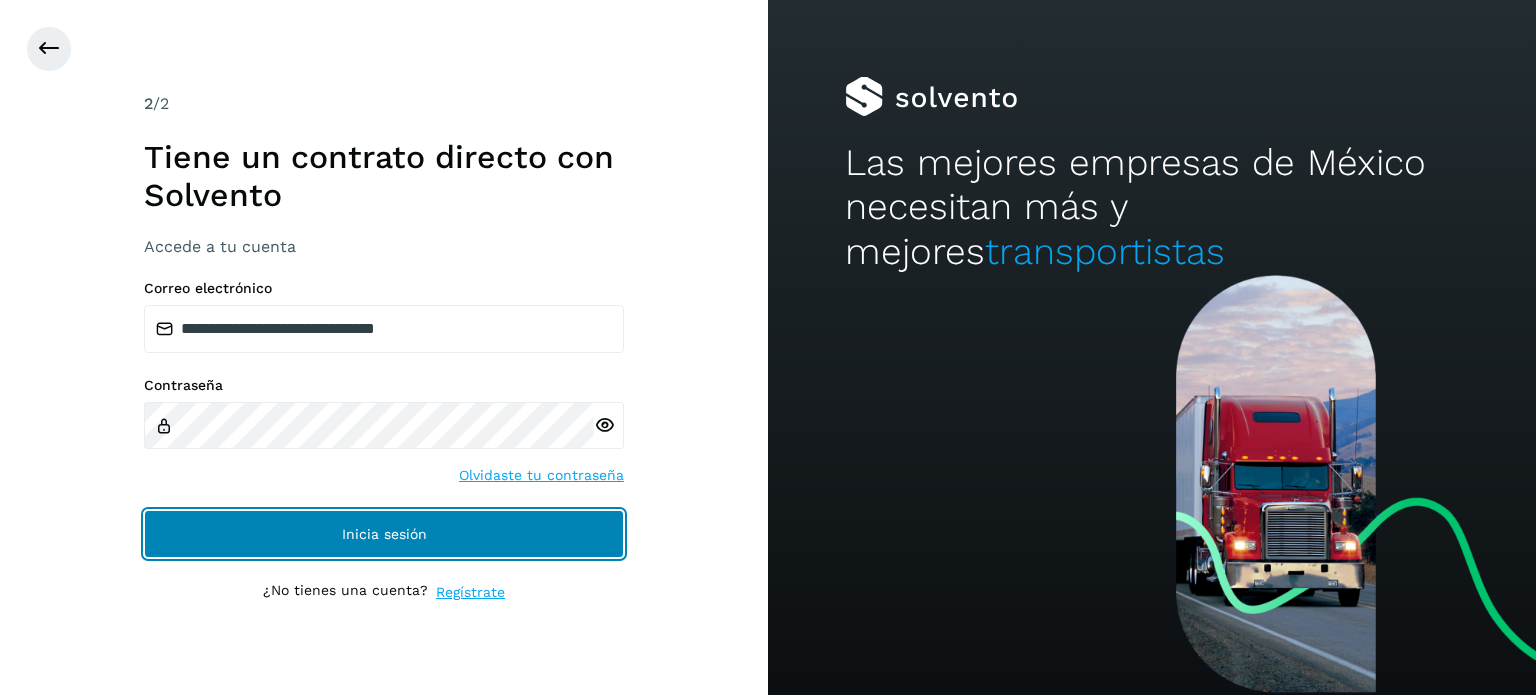 click on "Inicia sesión" at bounding box center (384, 534) 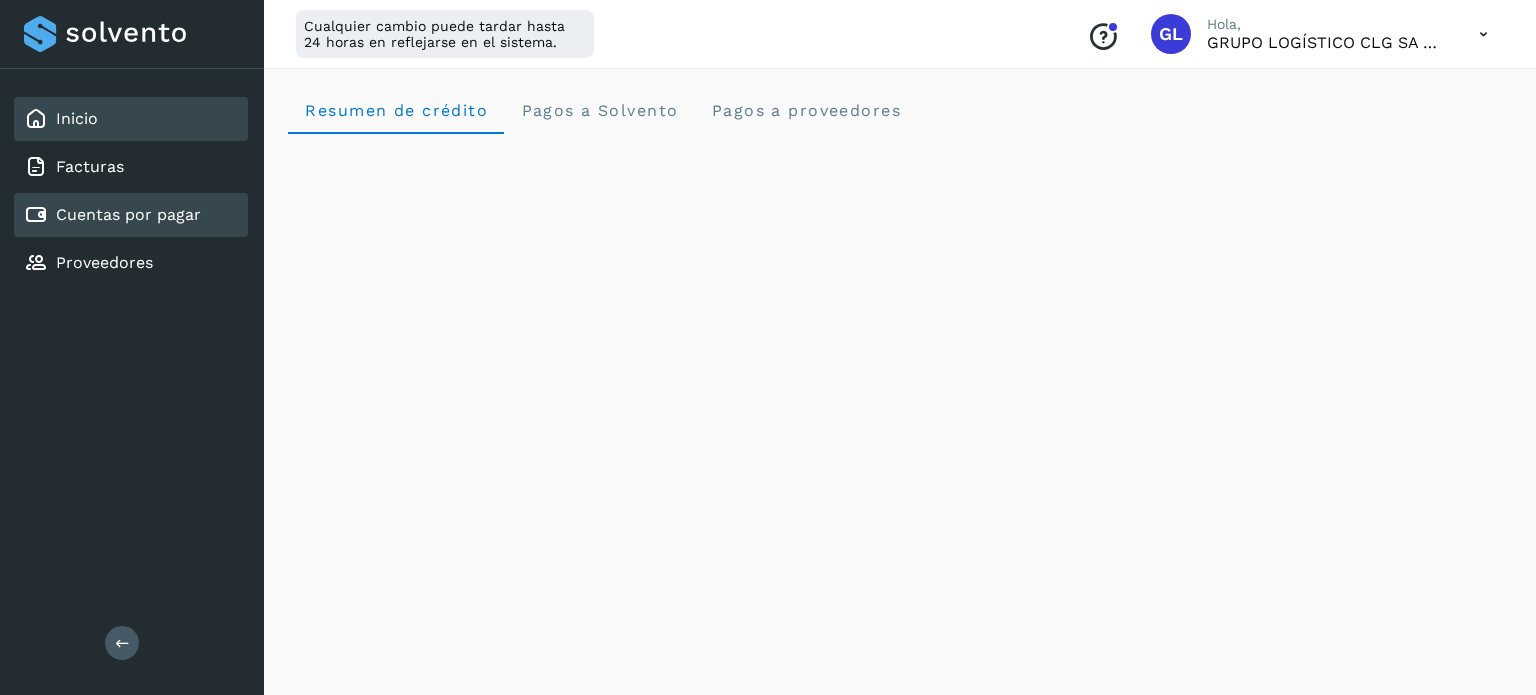 click on "Cuentas por pagar" at bounding box center [128, 214] 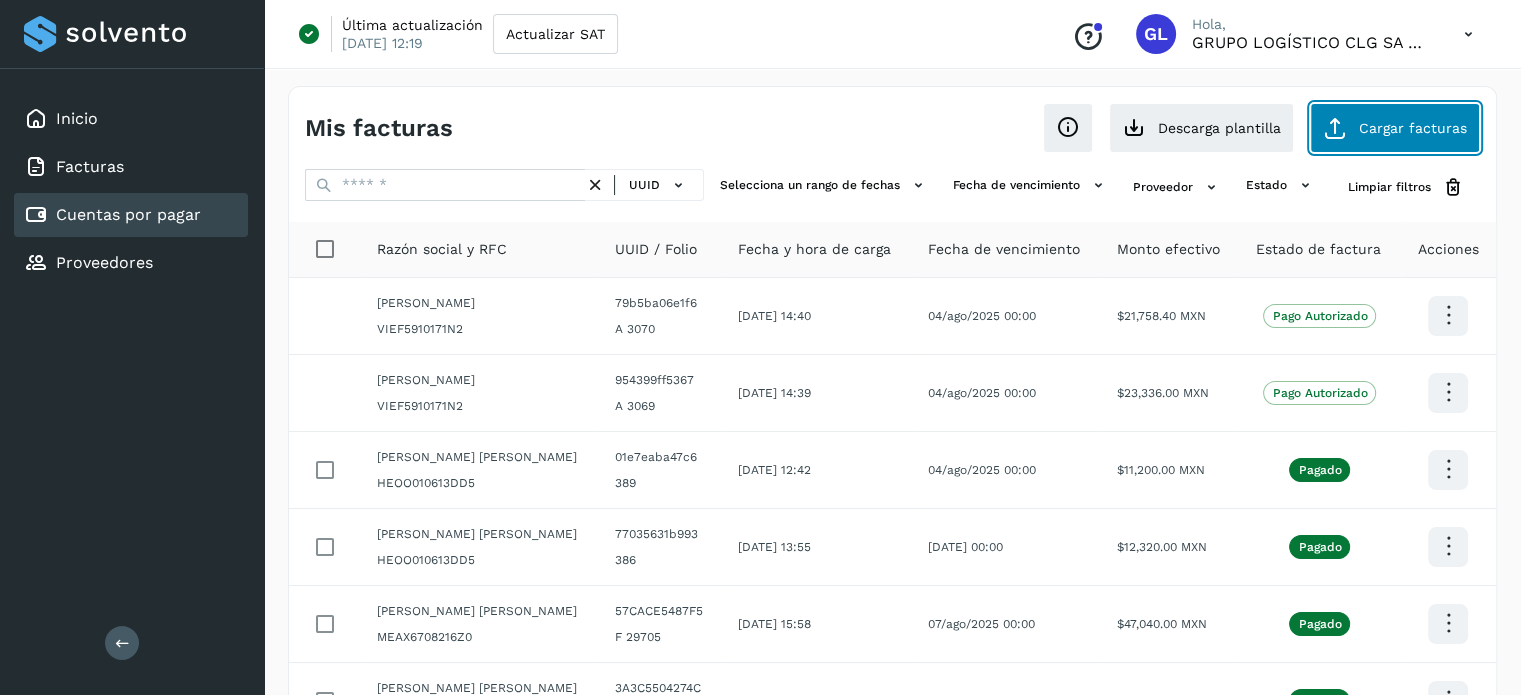 click on "Cargar facturas" 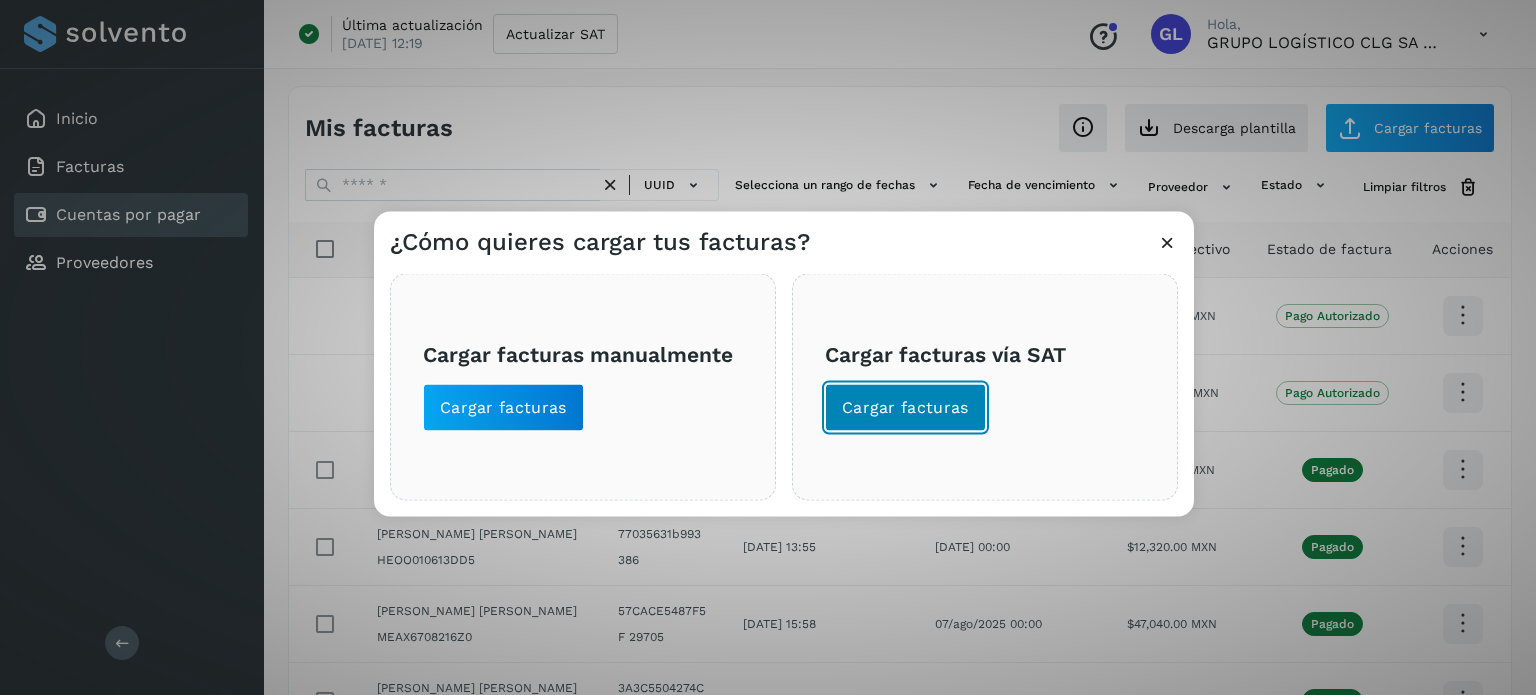 click on "Cargar facturas" 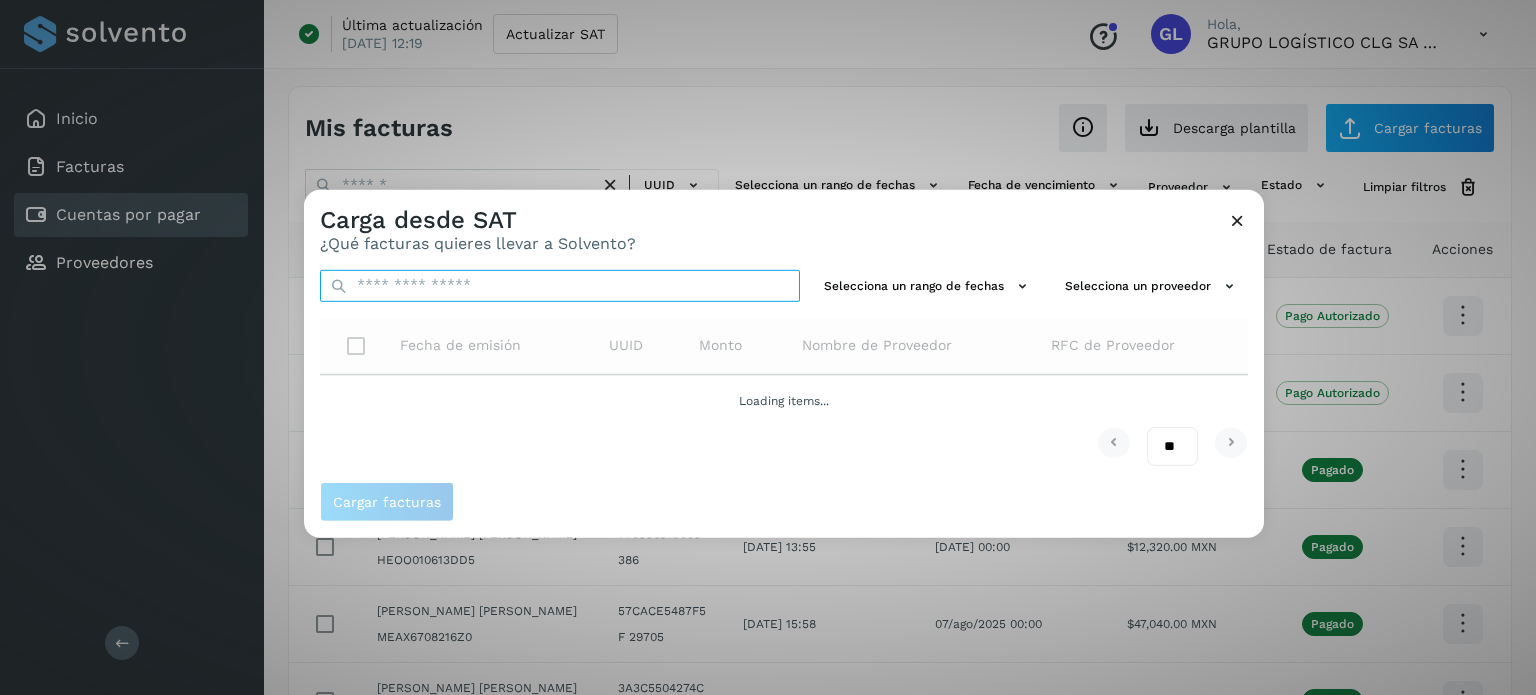 click at bounding box center (560, 285) 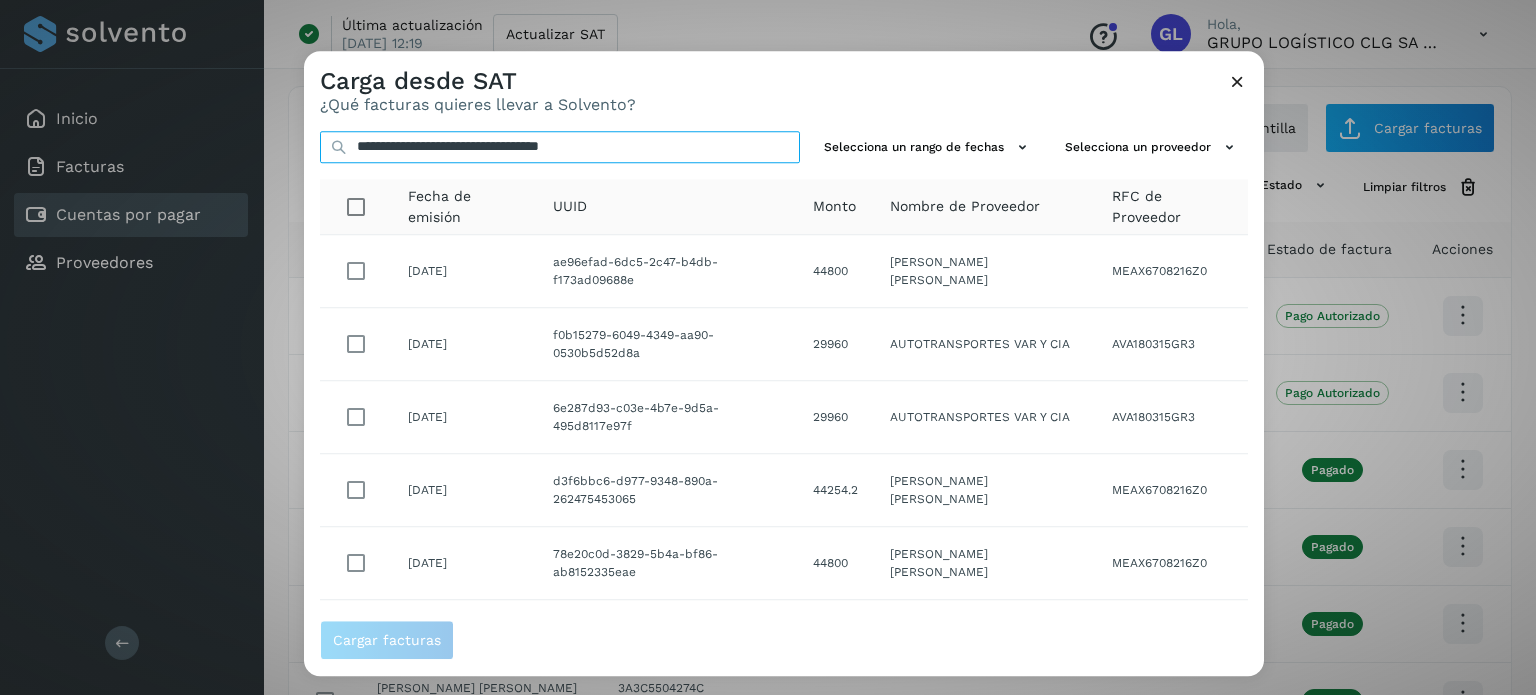 scroll, scrollTop: 396, scrollLeft: 0, axis: vertical 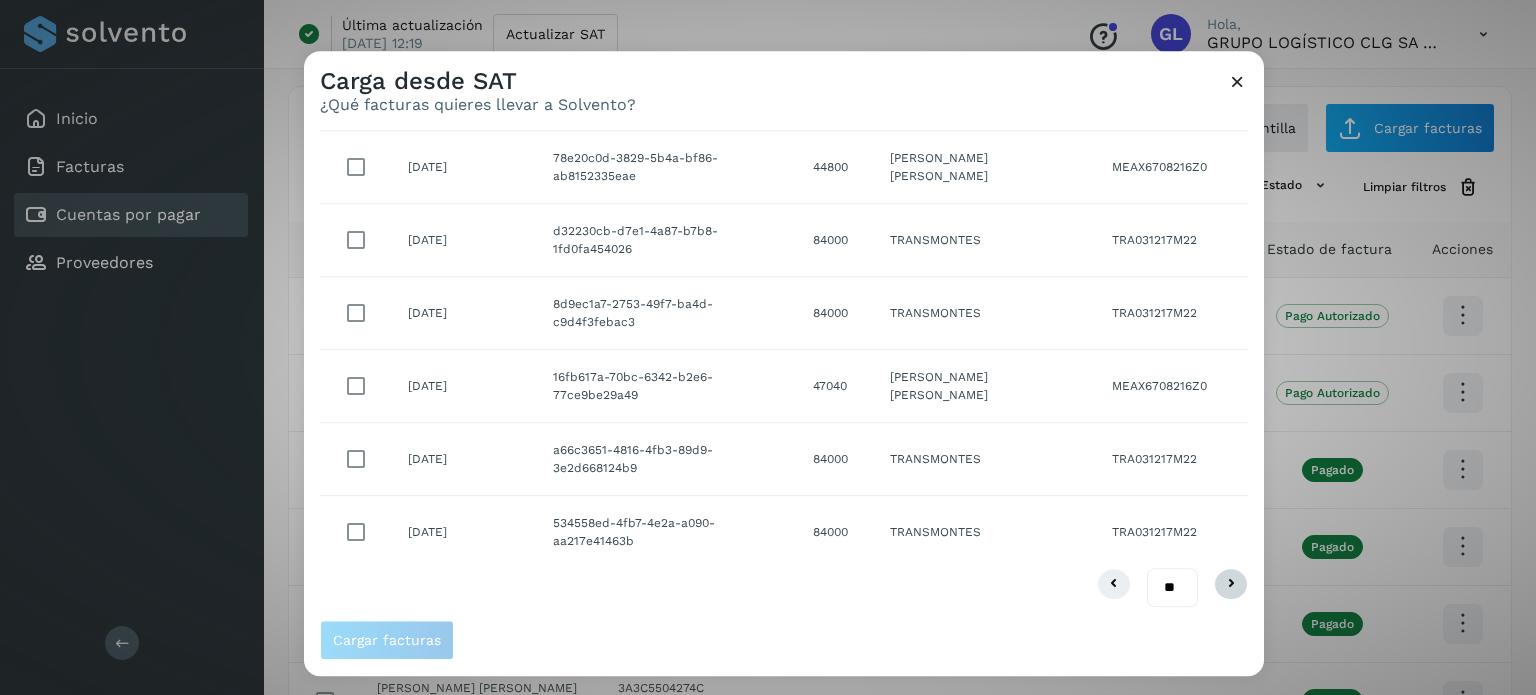 type on "**********" 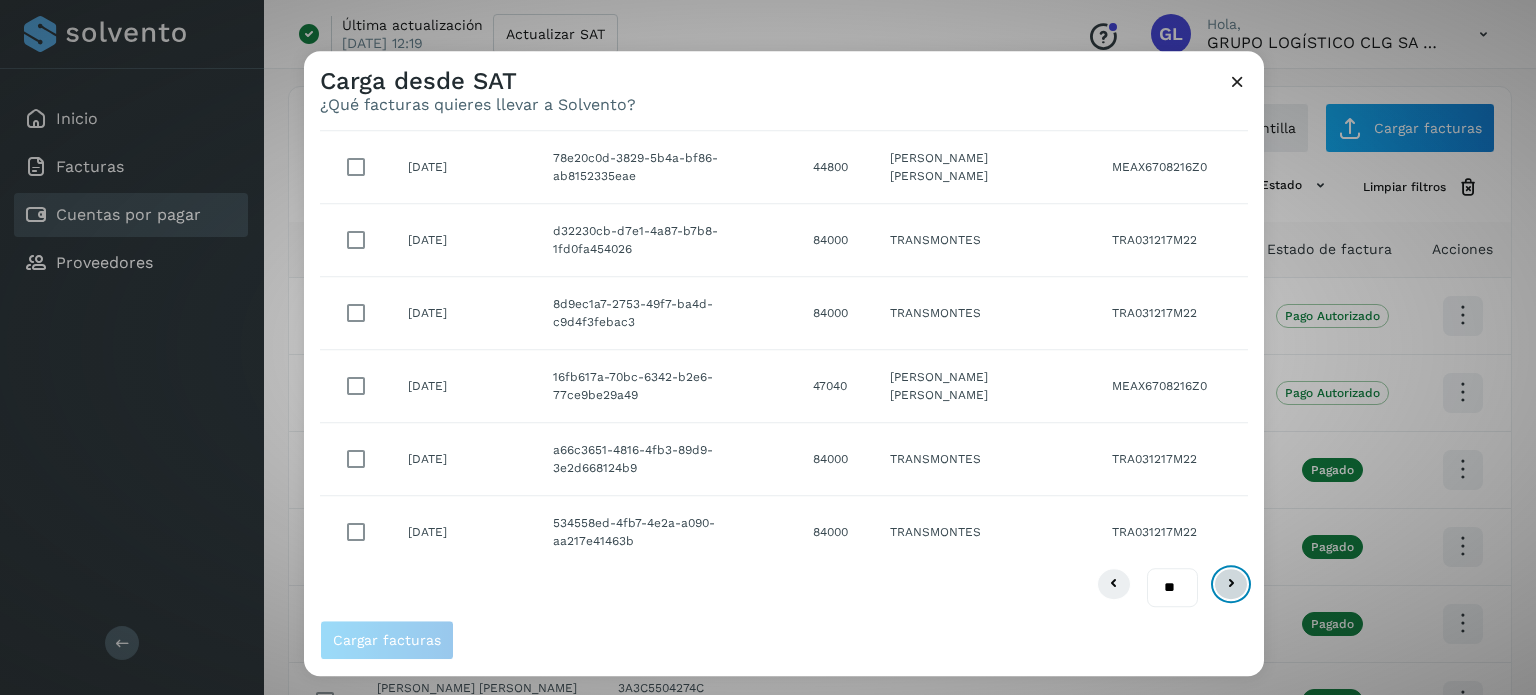 click at bounding box center [1231, 585] 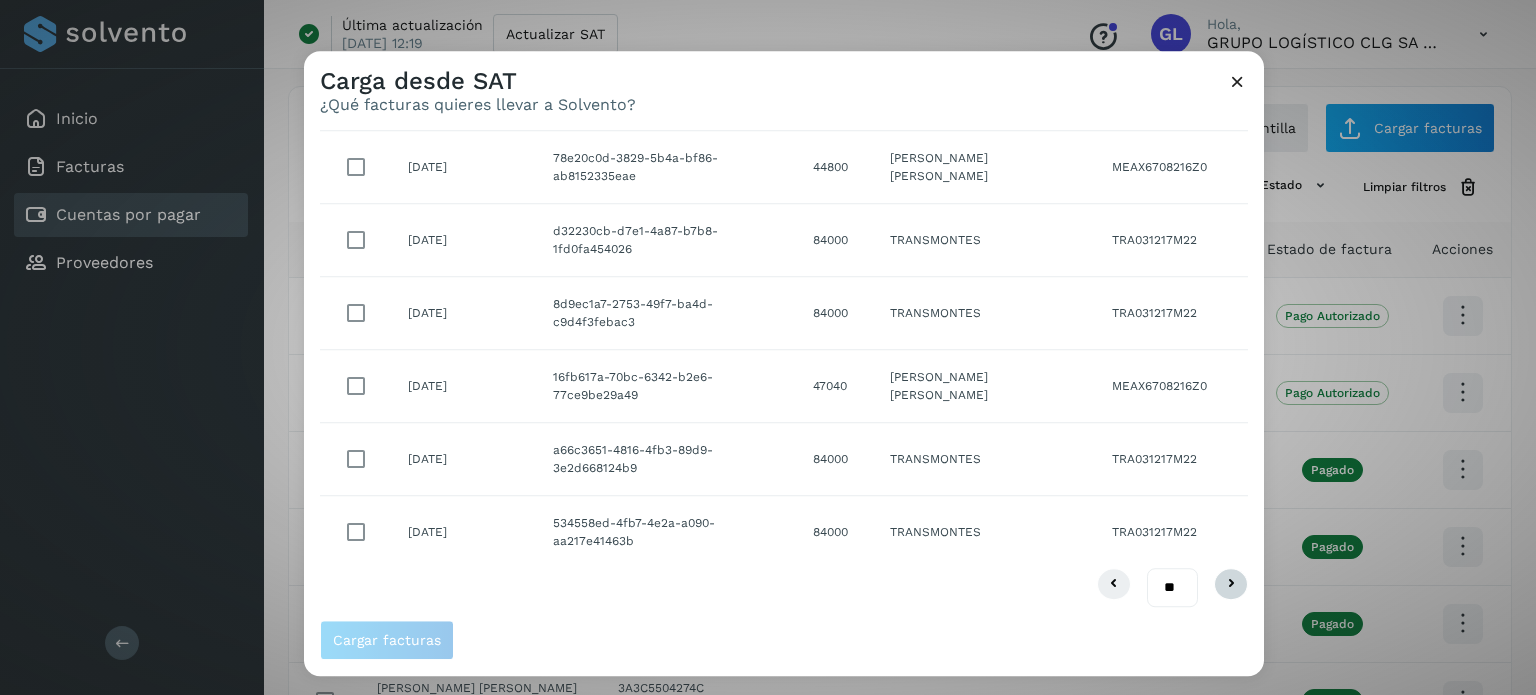 scroll, scrollTop: 0, scrollLeft: 0, axis: both 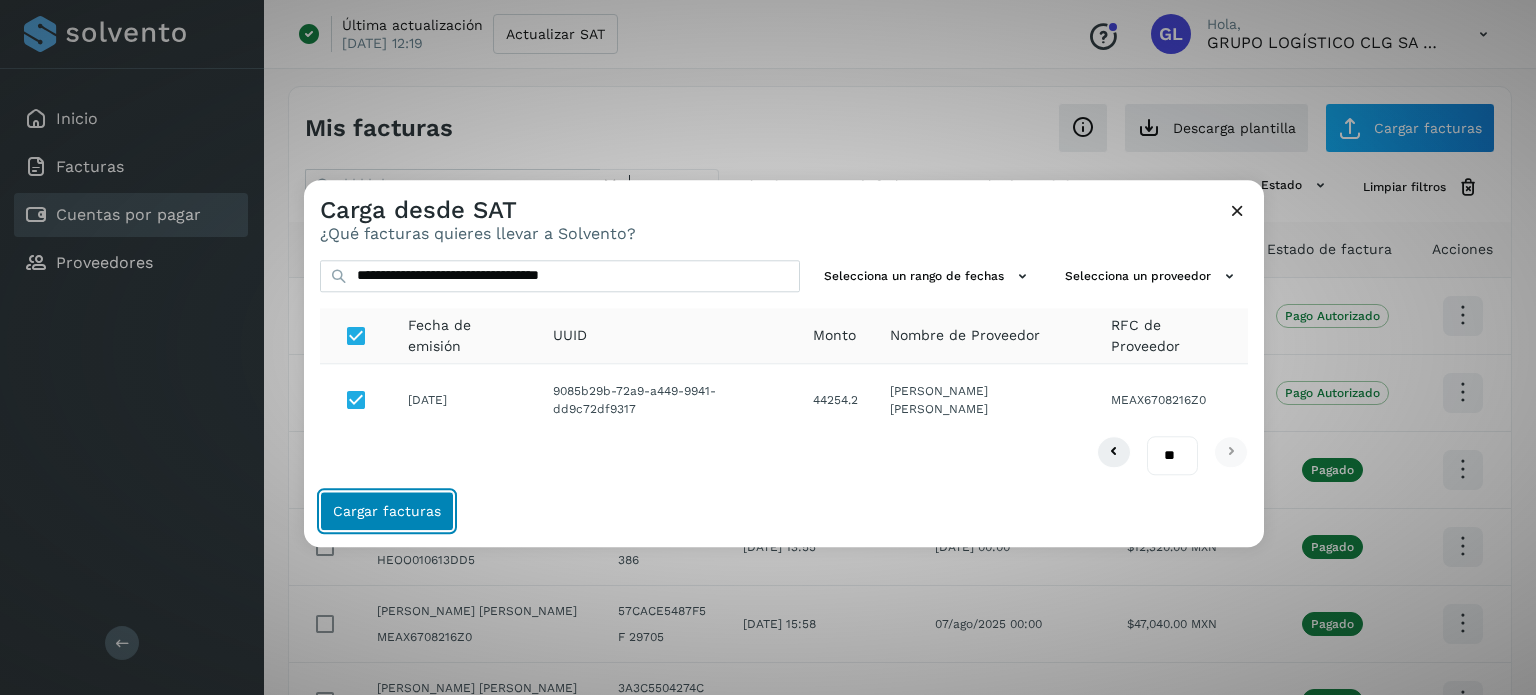 click on "Cargar facturas" at bounding box center (387, 511) 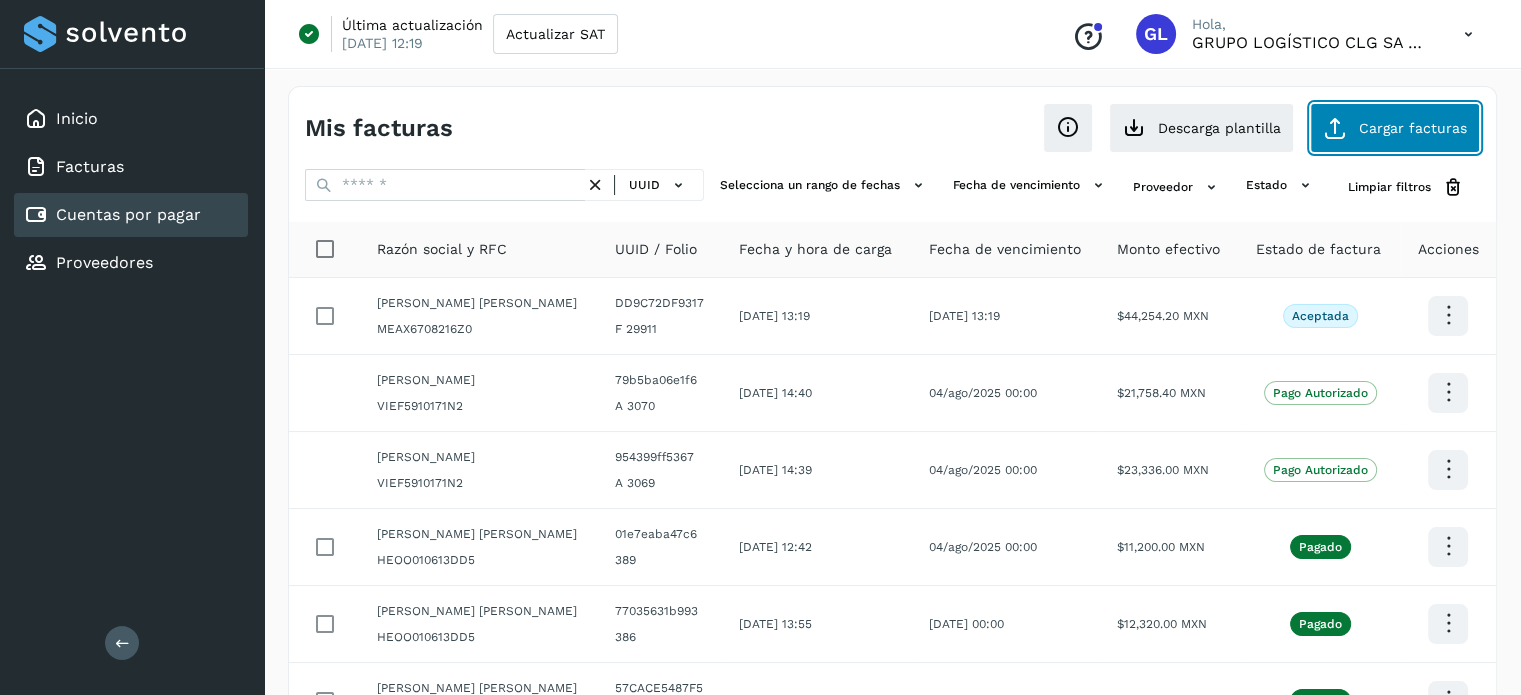 click on "Cargar facturas" 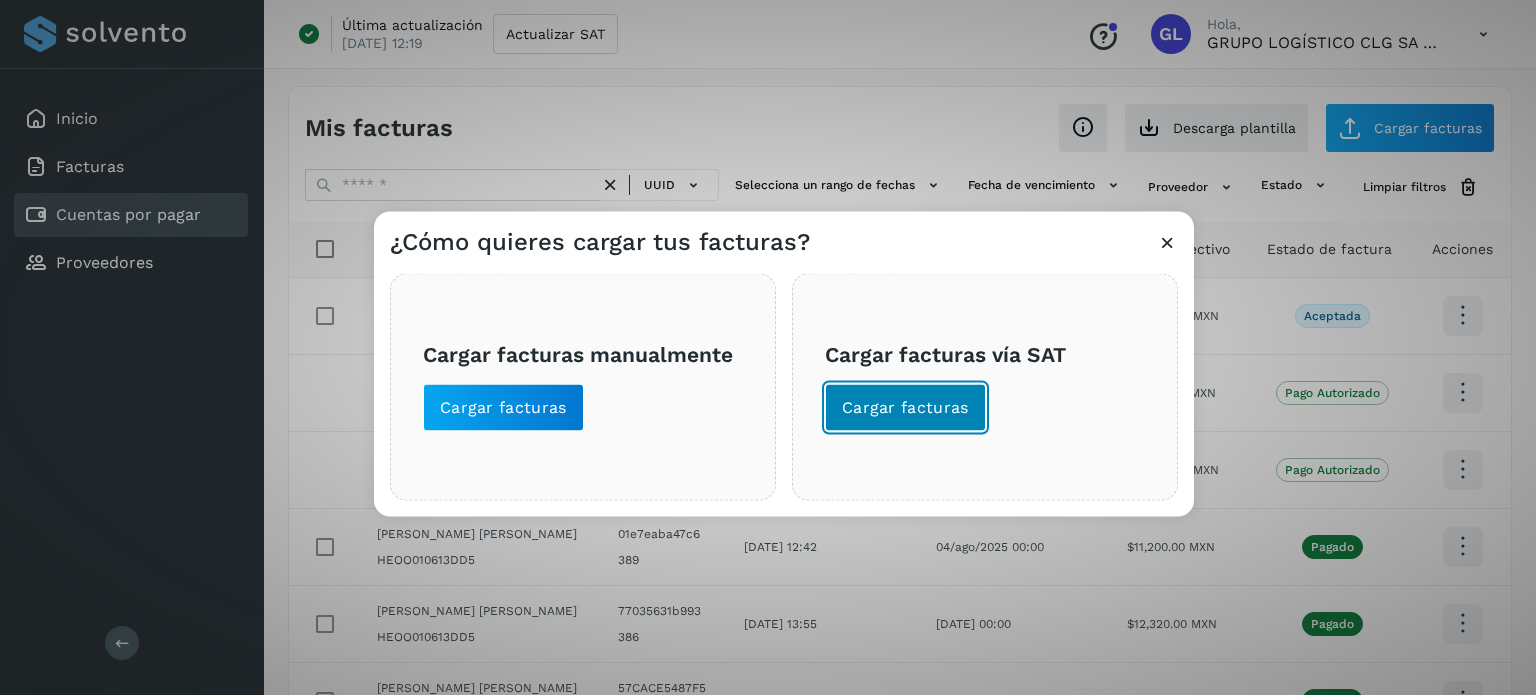 click on "Cargar facturas" 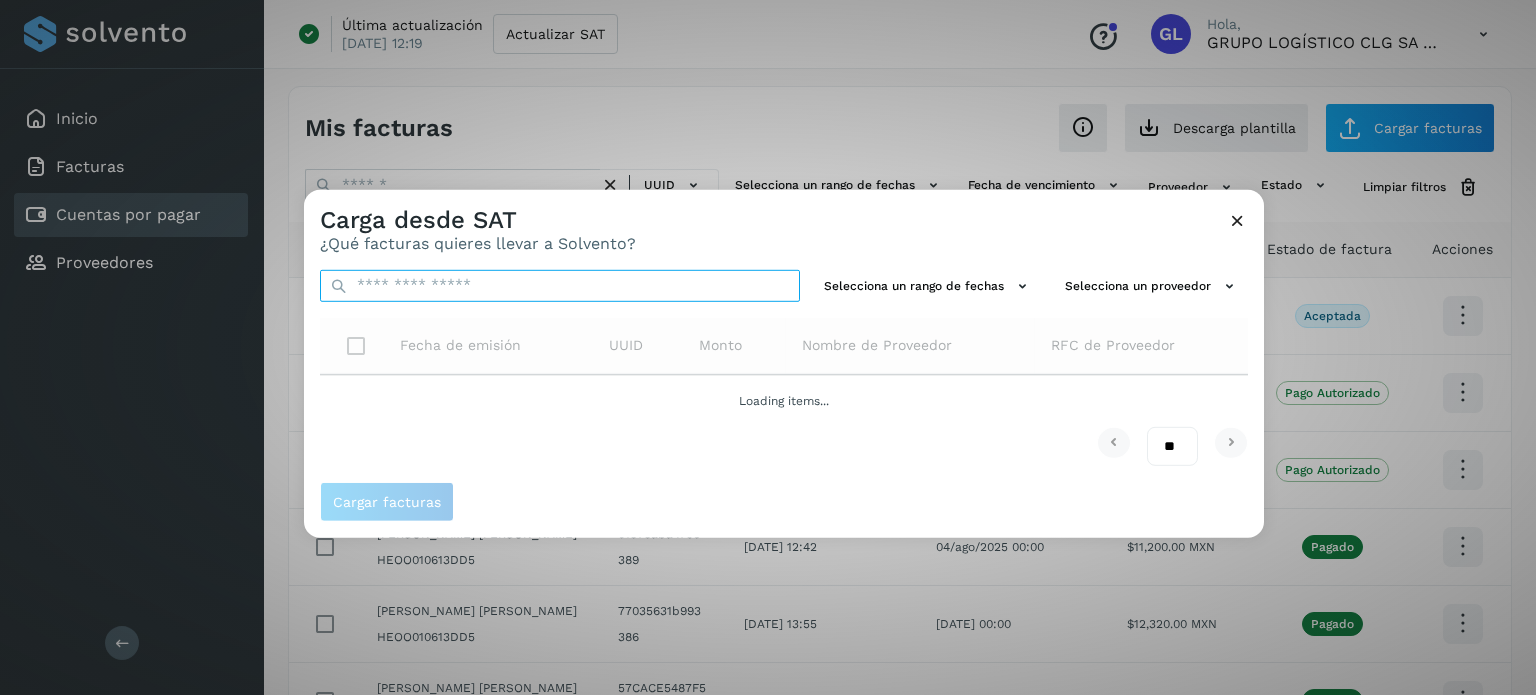 click at bounding box center [560, 285] 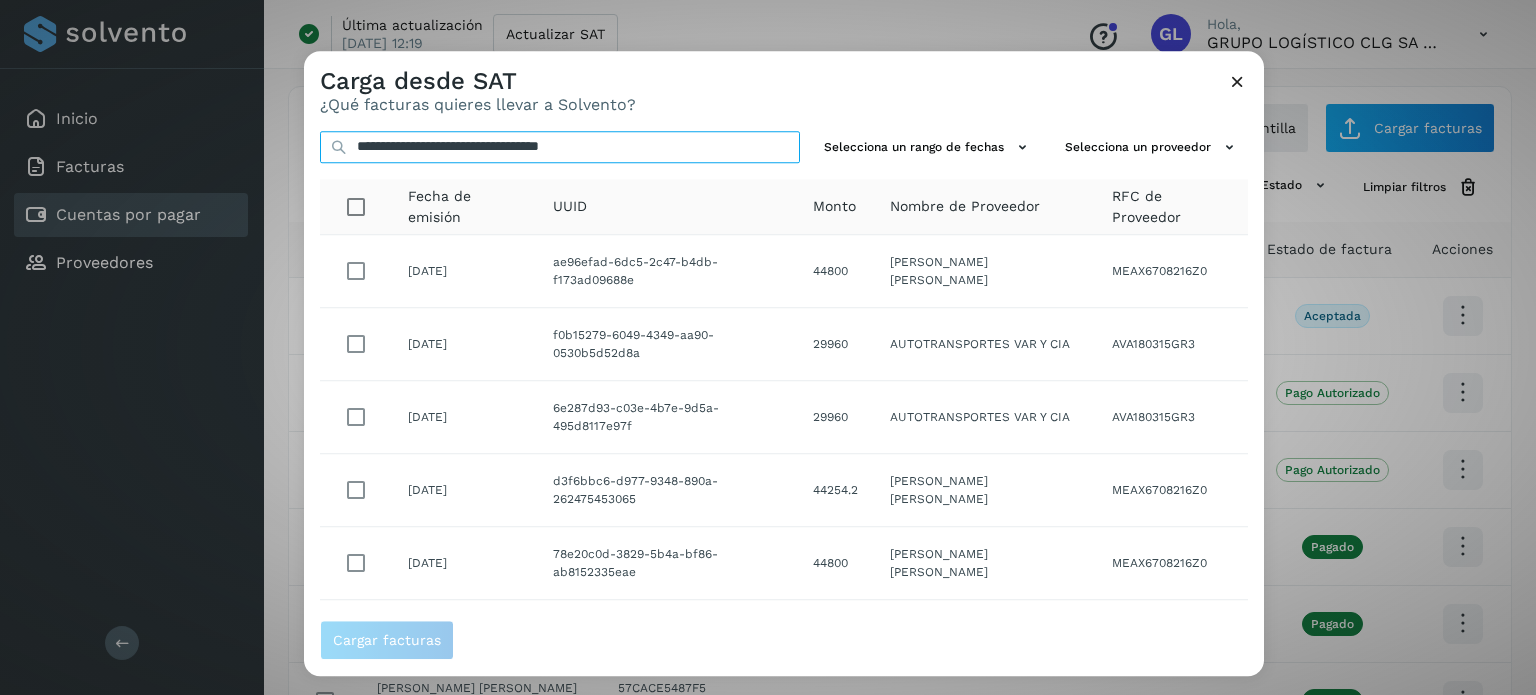 type on "**********" 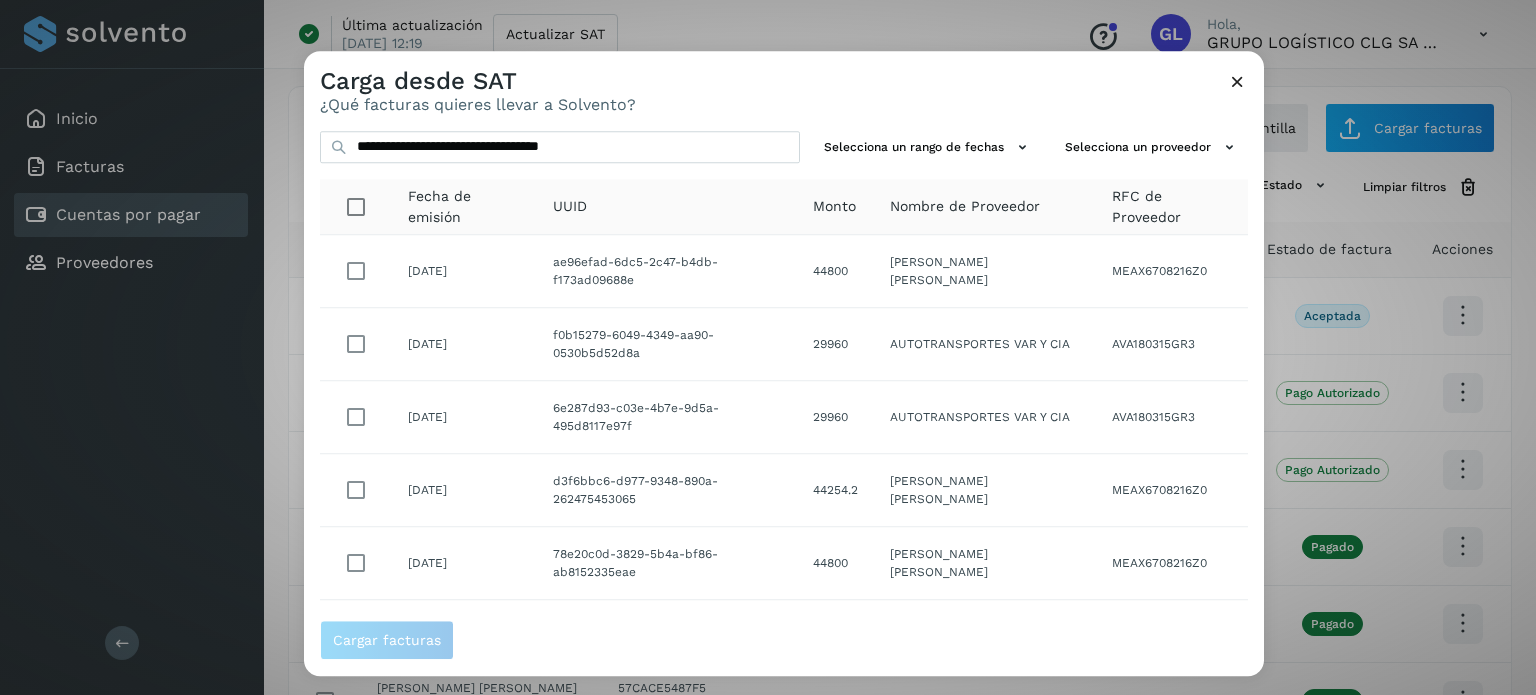 scroll, scrollTop: 396, scrollLeft: 0, axis: vertical 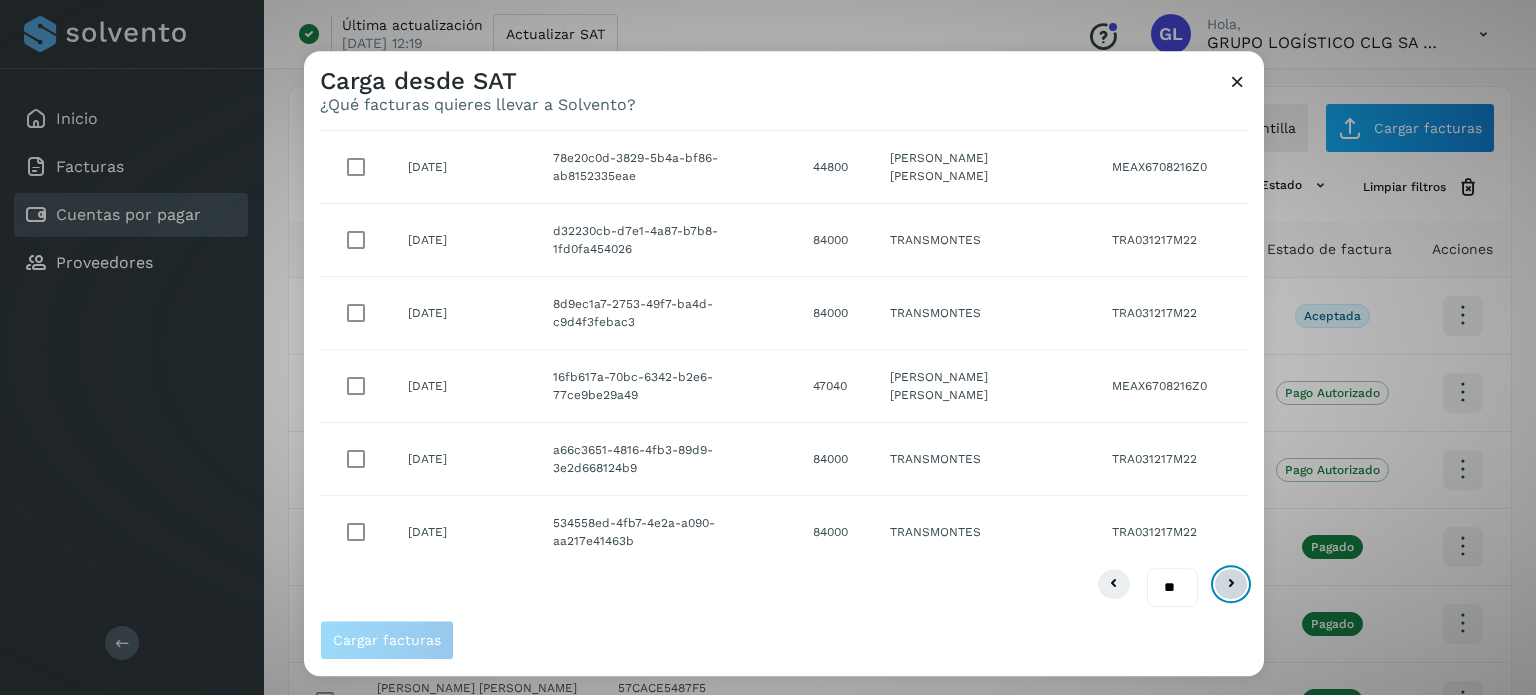 click at bounding box center (1231, 585) 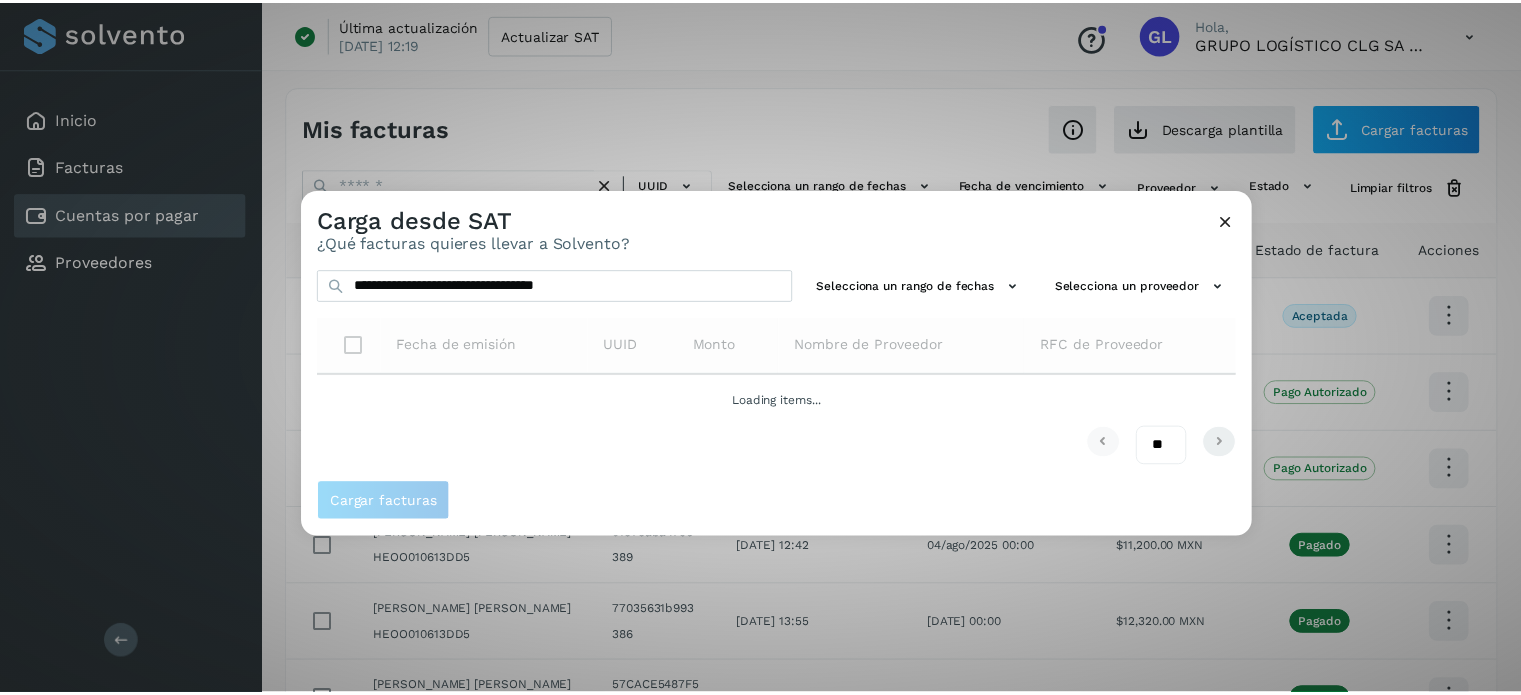 scroll, scrollTop: 0, scrollLeft: 0, axis: both 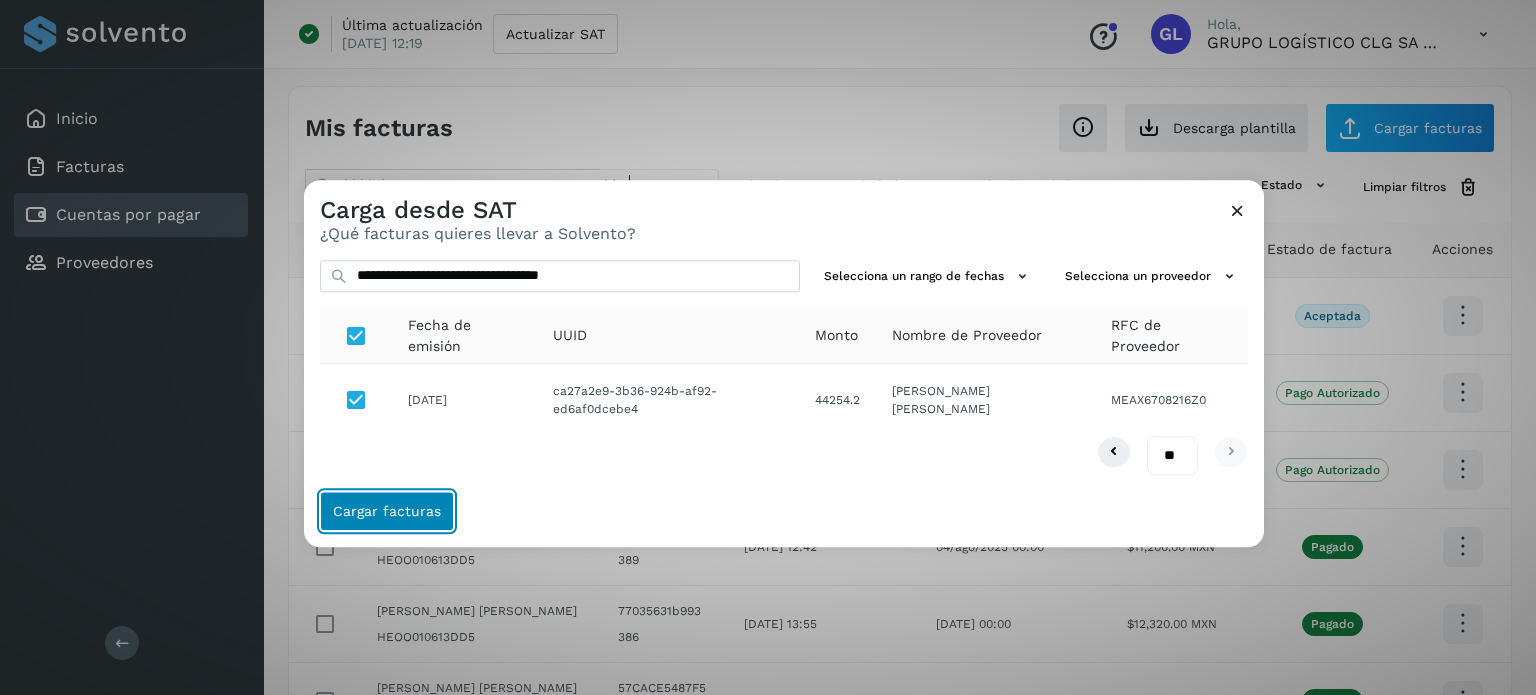 click on "Cargar facturas" 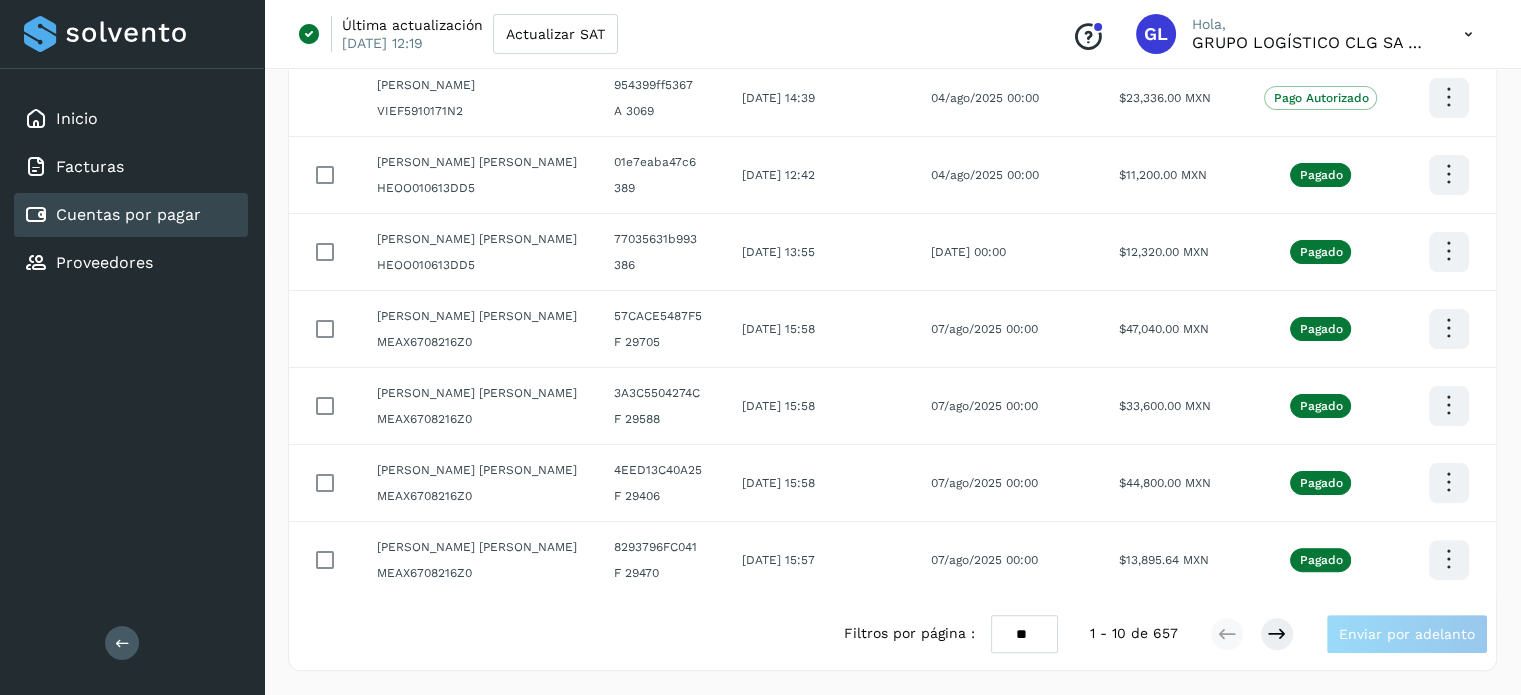 scroll, scrollTop: 0, scrollLeft: 0, axis: both 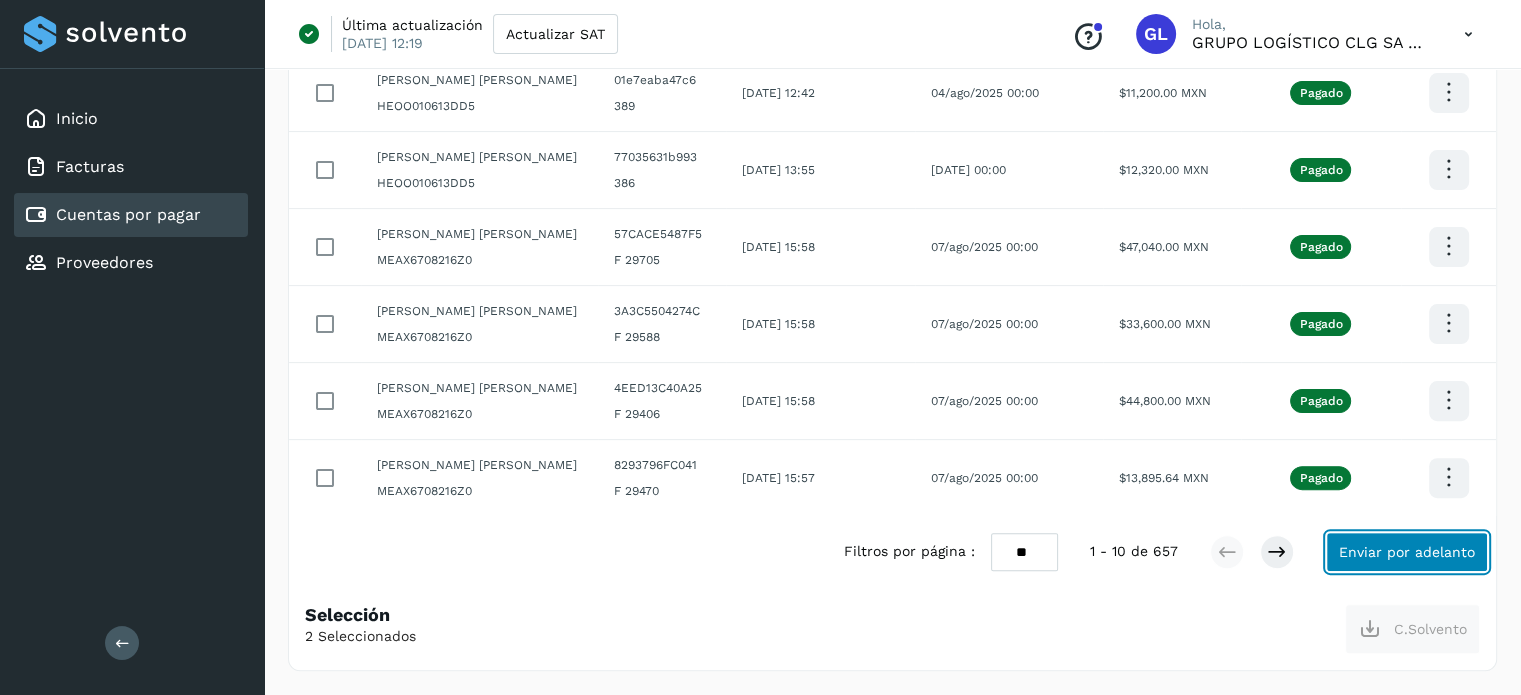 click on "Enviar por adelanto" 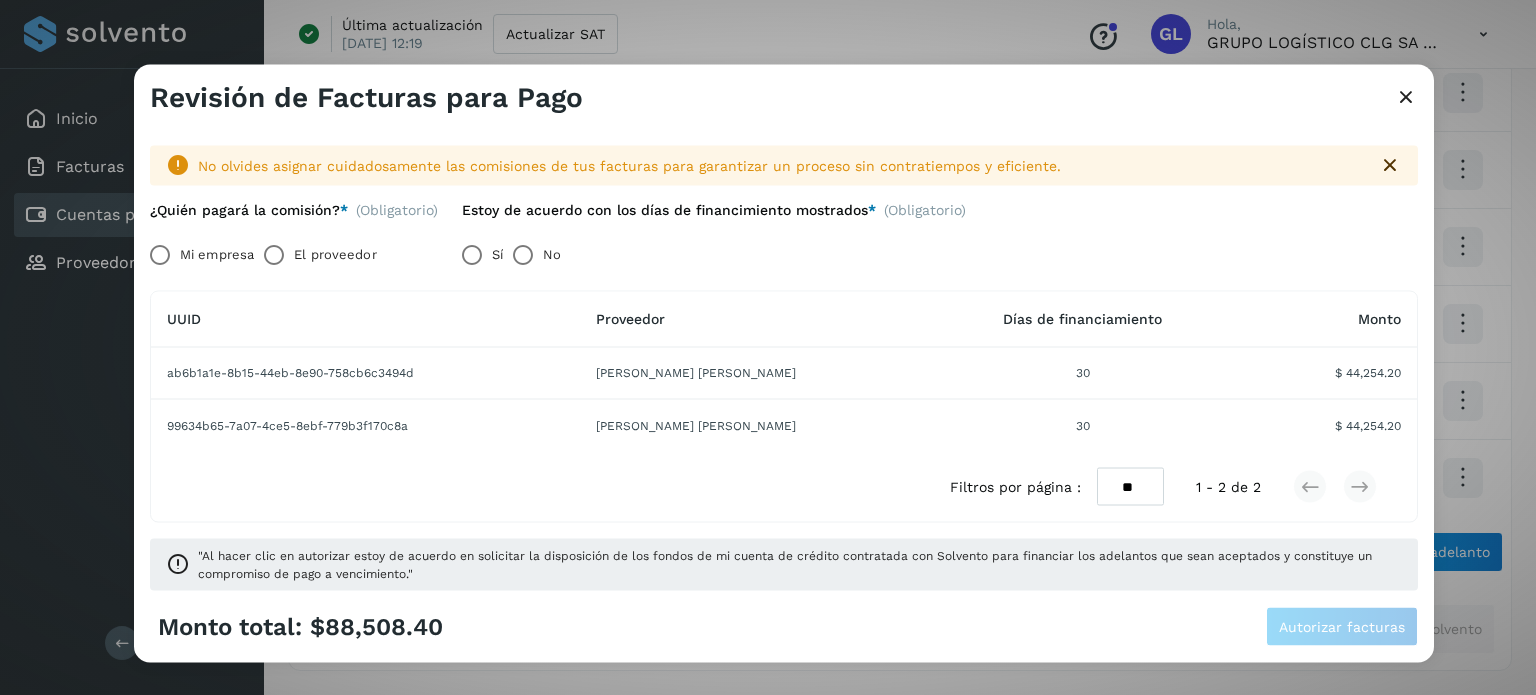 click on "El proveedor" at bounding box center [335, 254] 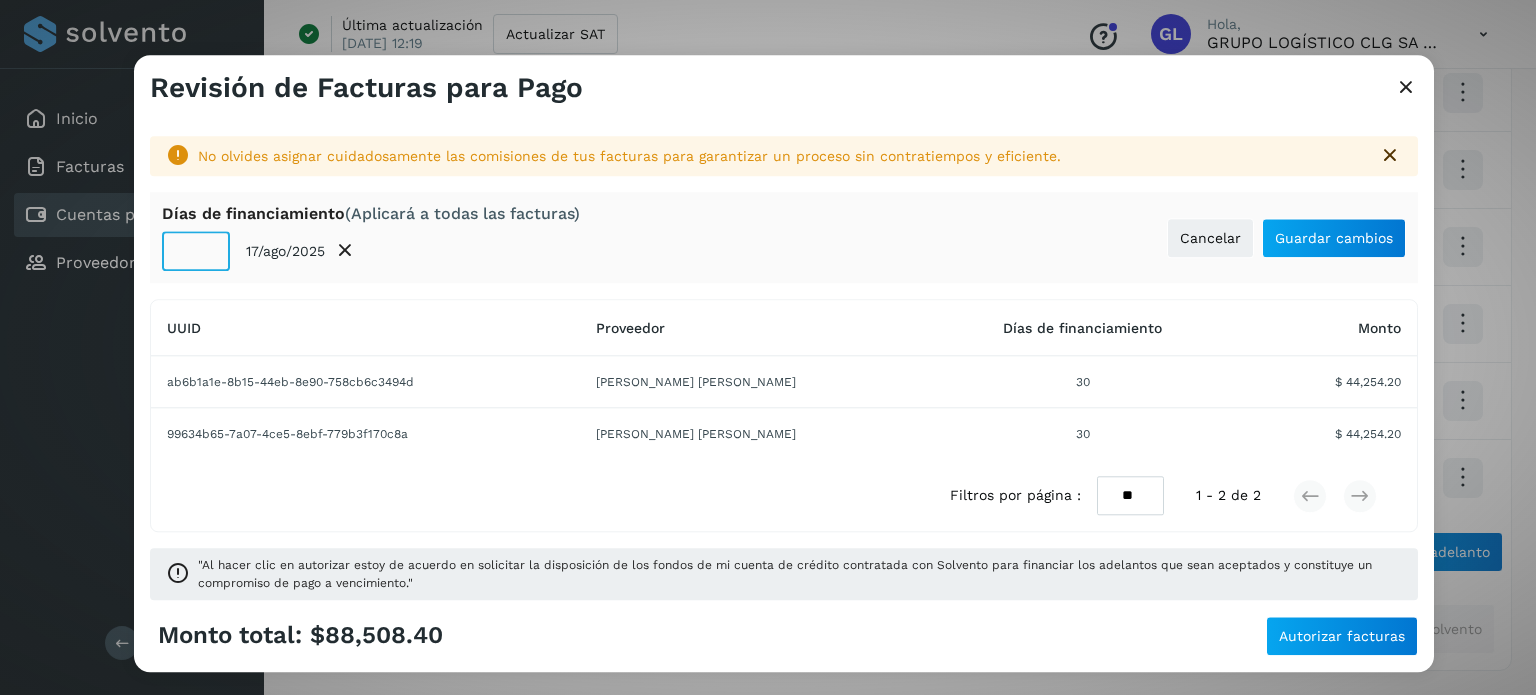click on "**" 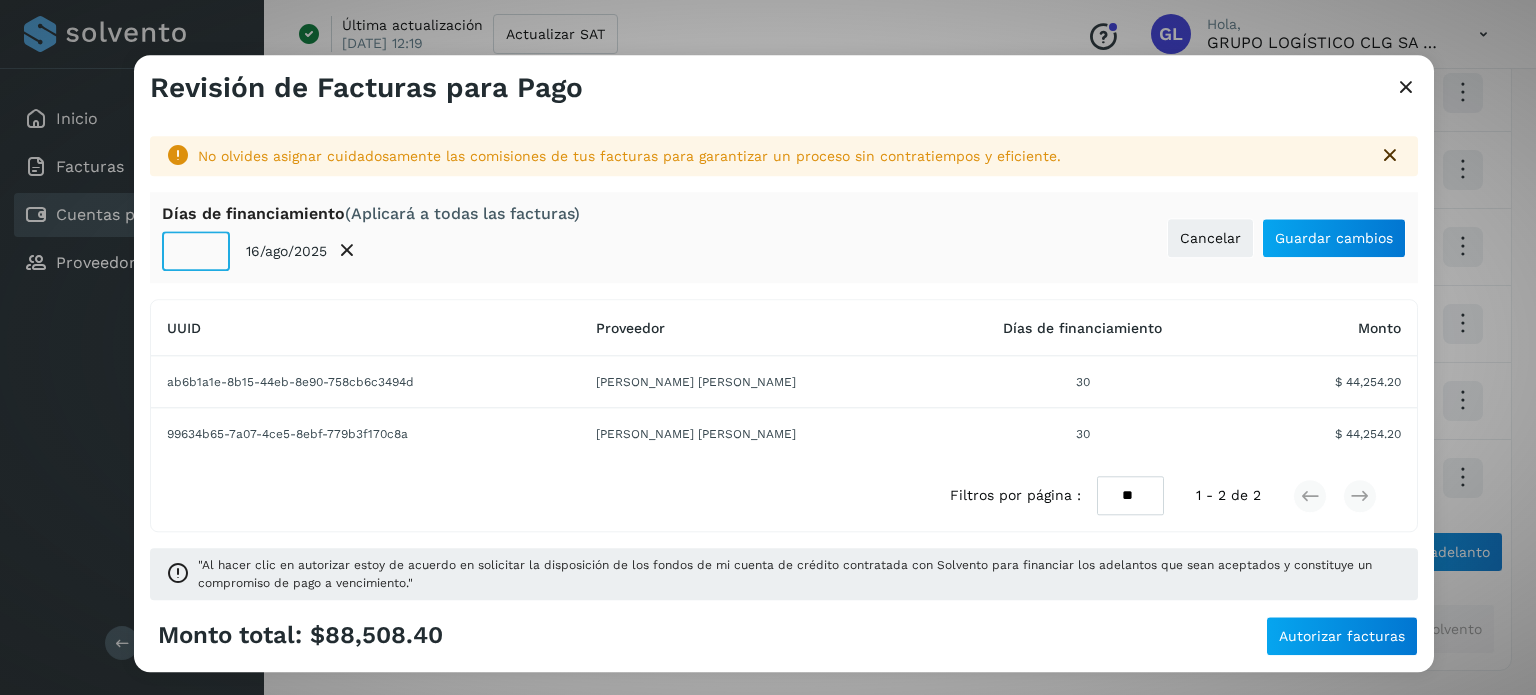 click on "**" 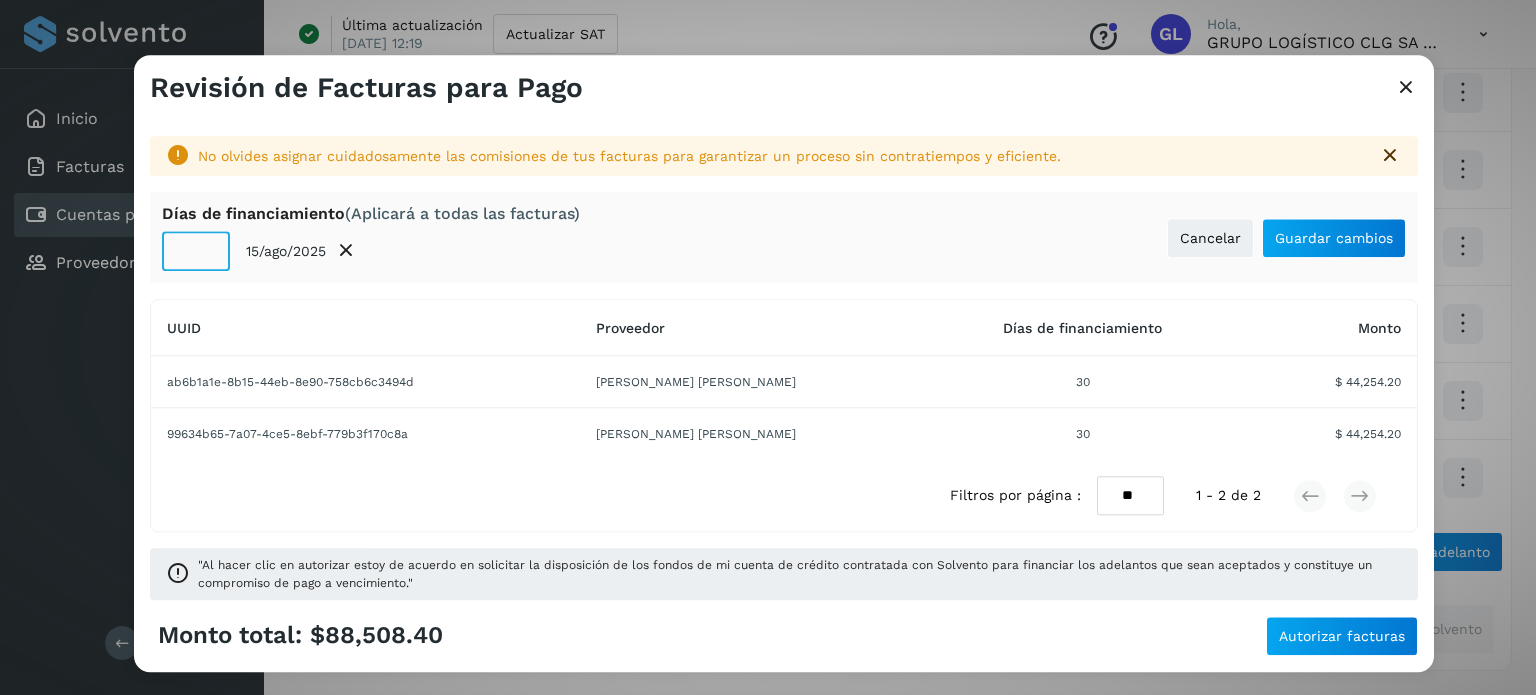type on "**" 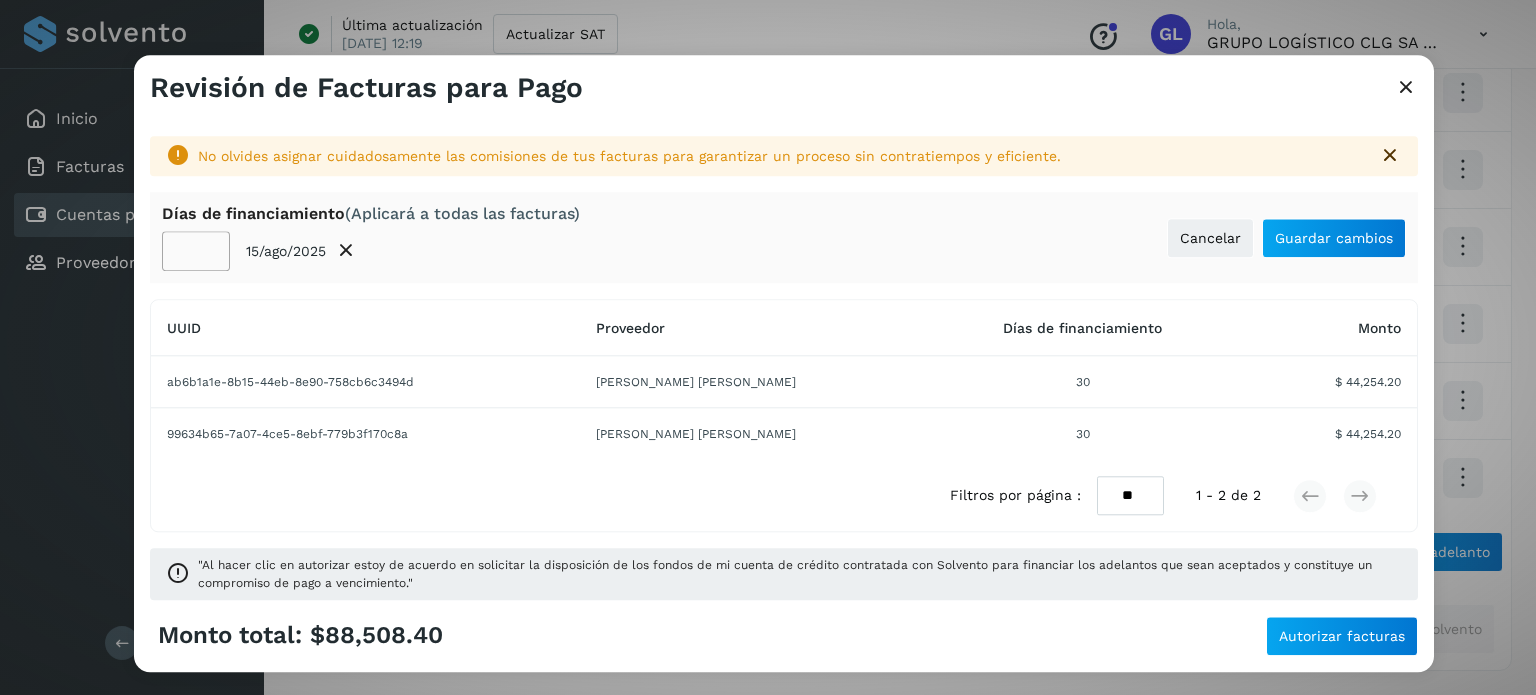 click on "No olvides asignar cuidadosamente las comisiones de tus facturas para garantizar un proceso sin contratiempos y eficiente. [PERSON_NAME] de financiamiento  (Aplicará a todas las facturas) ** 15/ago/2025 Cancelar Guardar cambios" 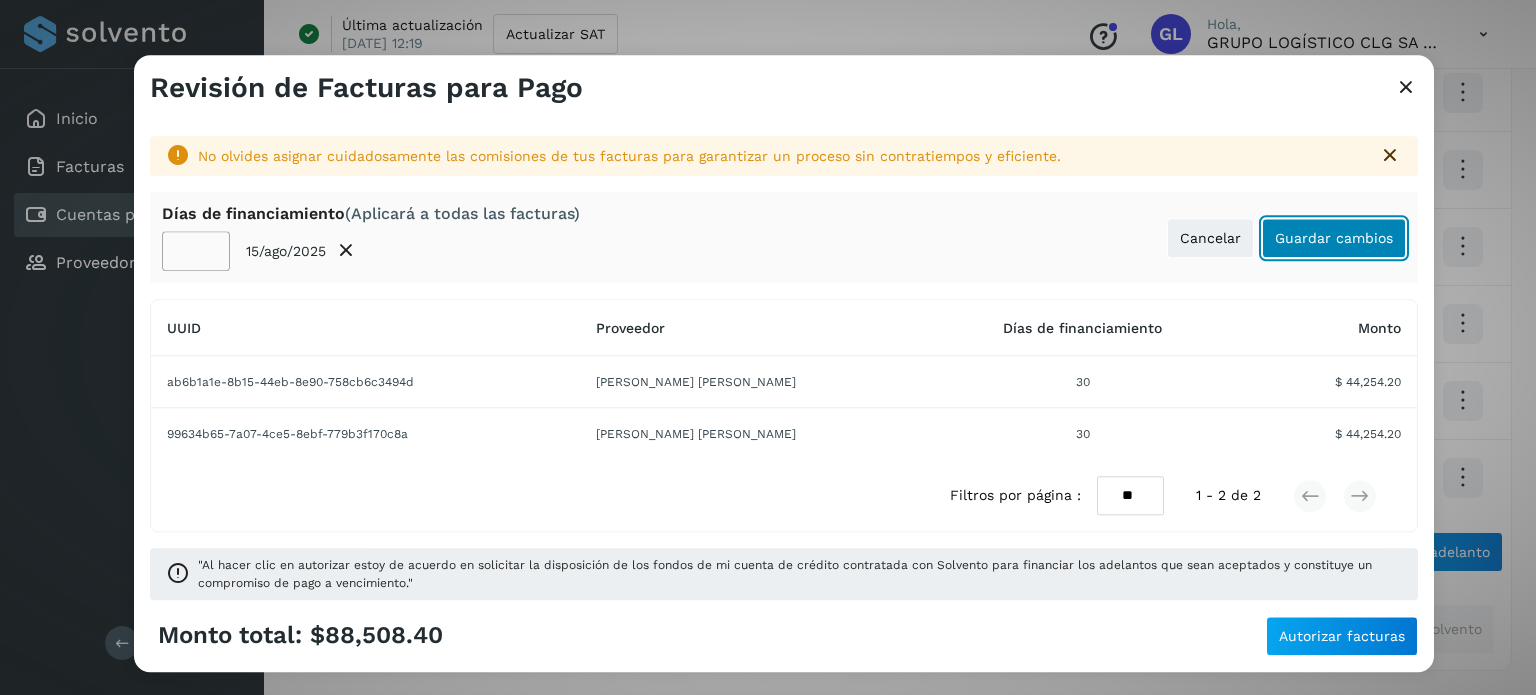 click on "Guardar cambios" 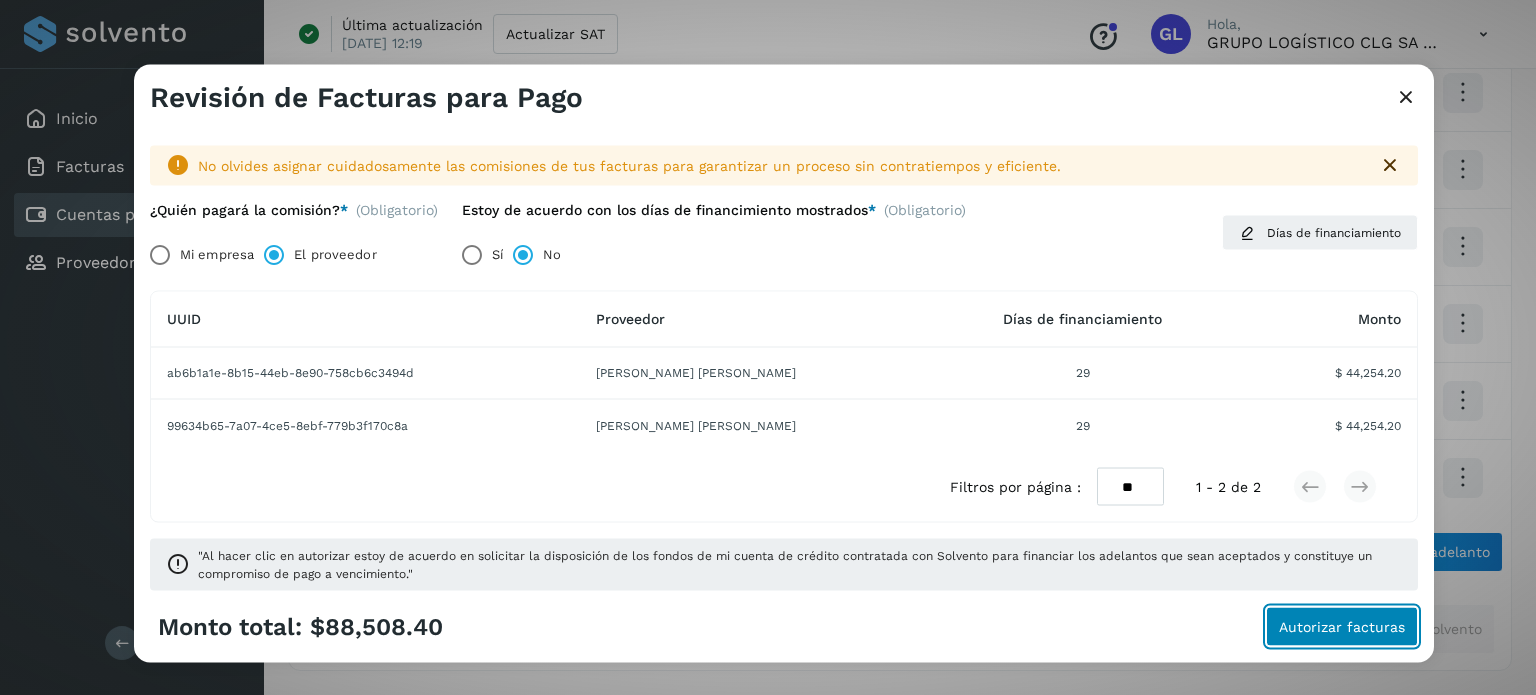 click on "Autorizar facturas" 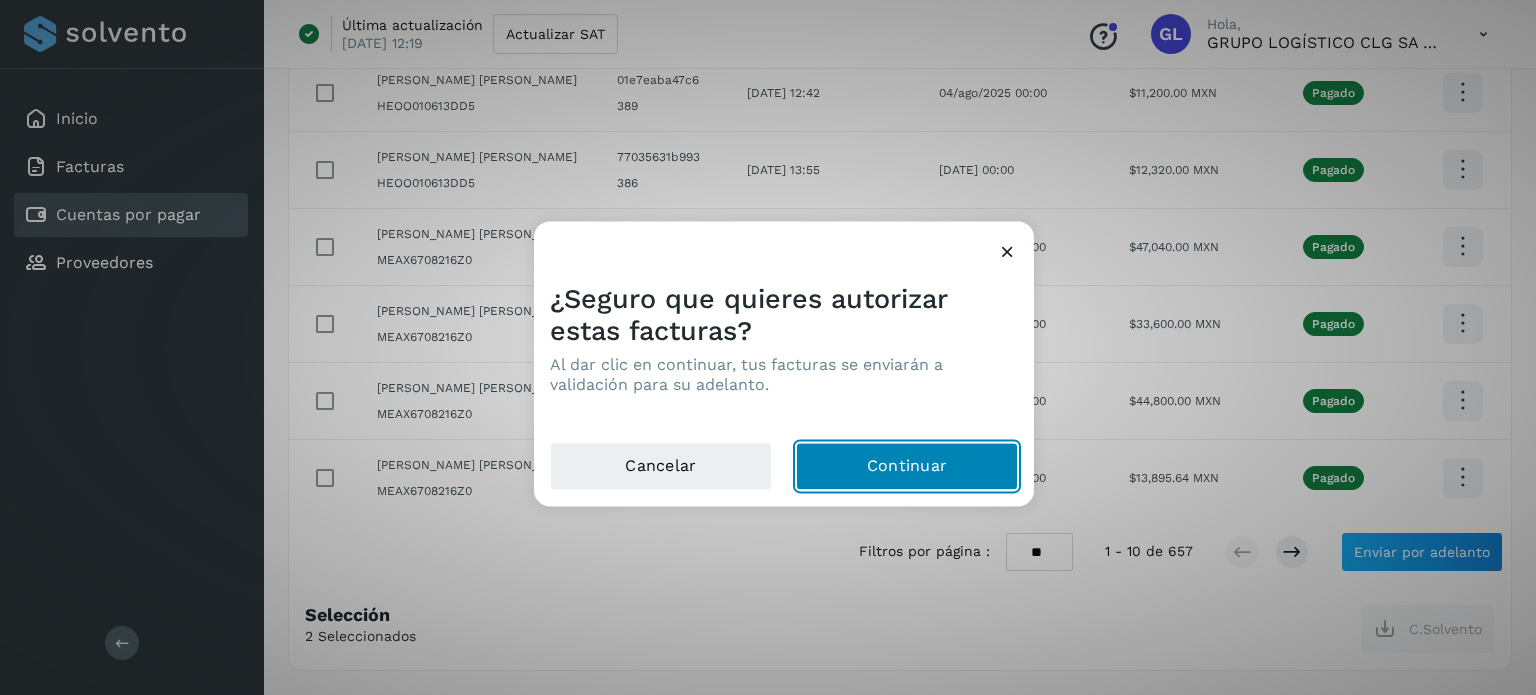 click on "Continuar" 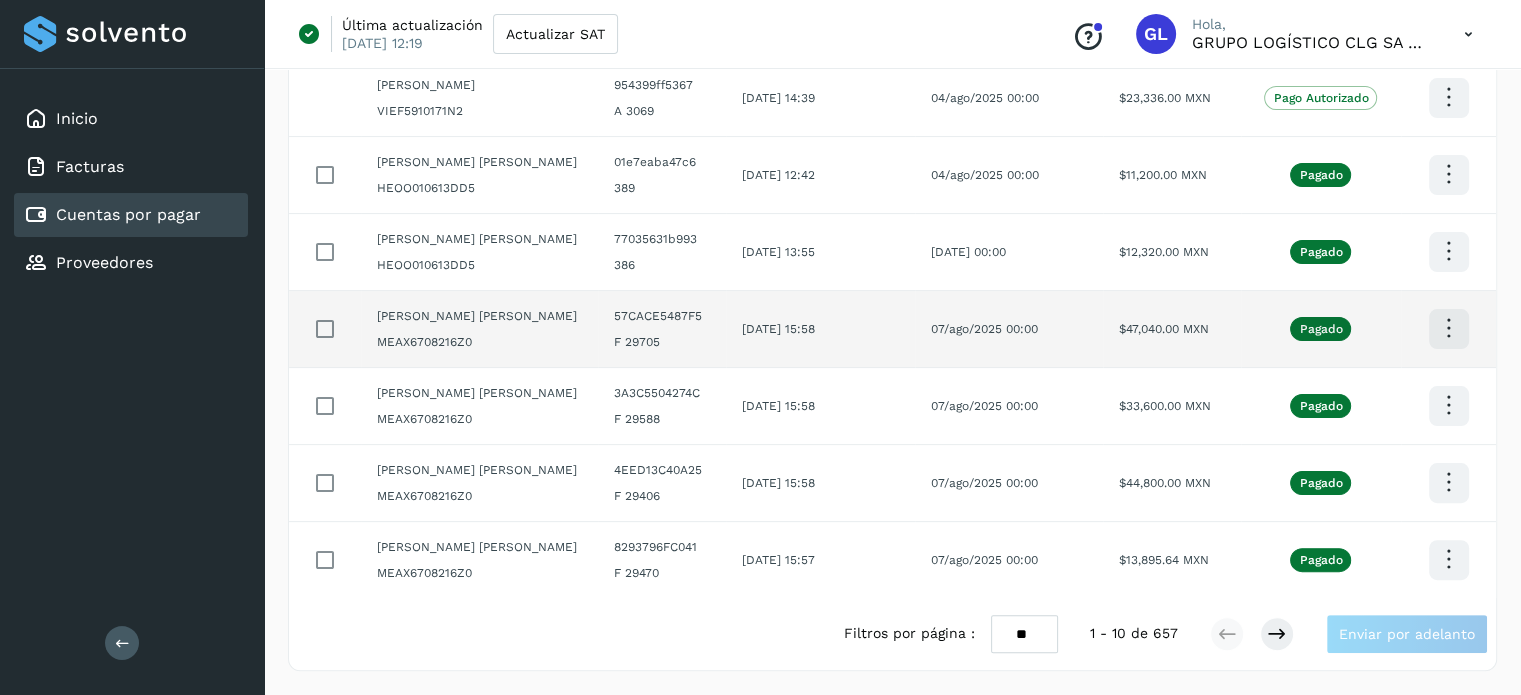 scroll, scrollTop: 0, scrollLeft: 0, axis: both 